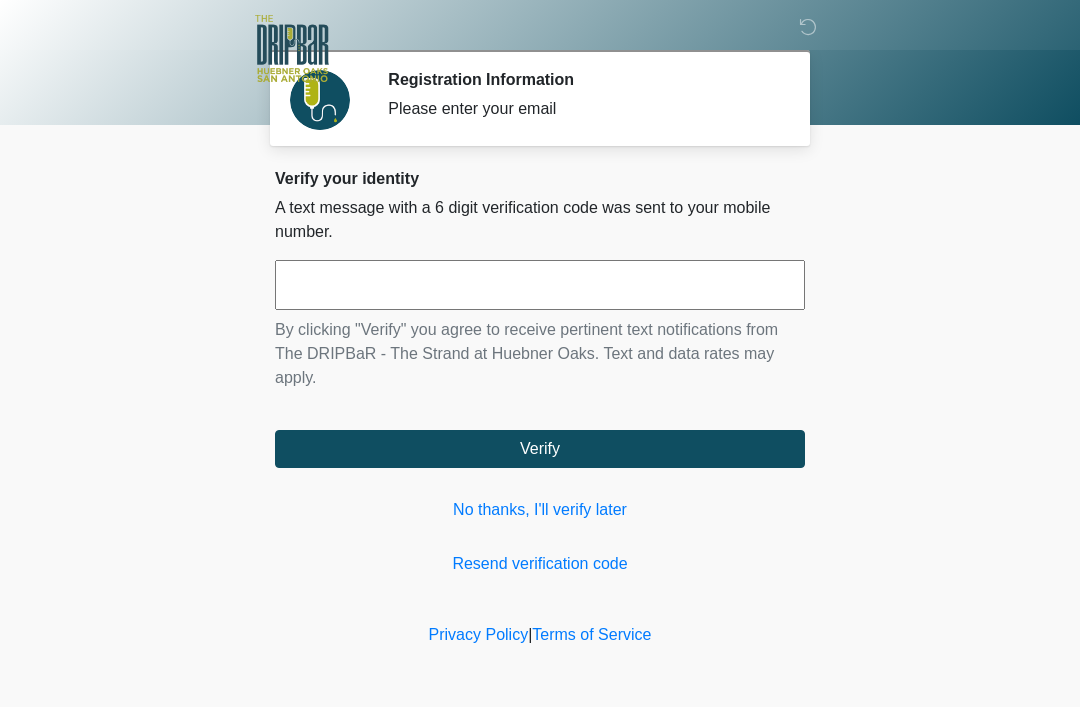 scroll, scrollTop: 0, scrollLeft: 0, axis: both 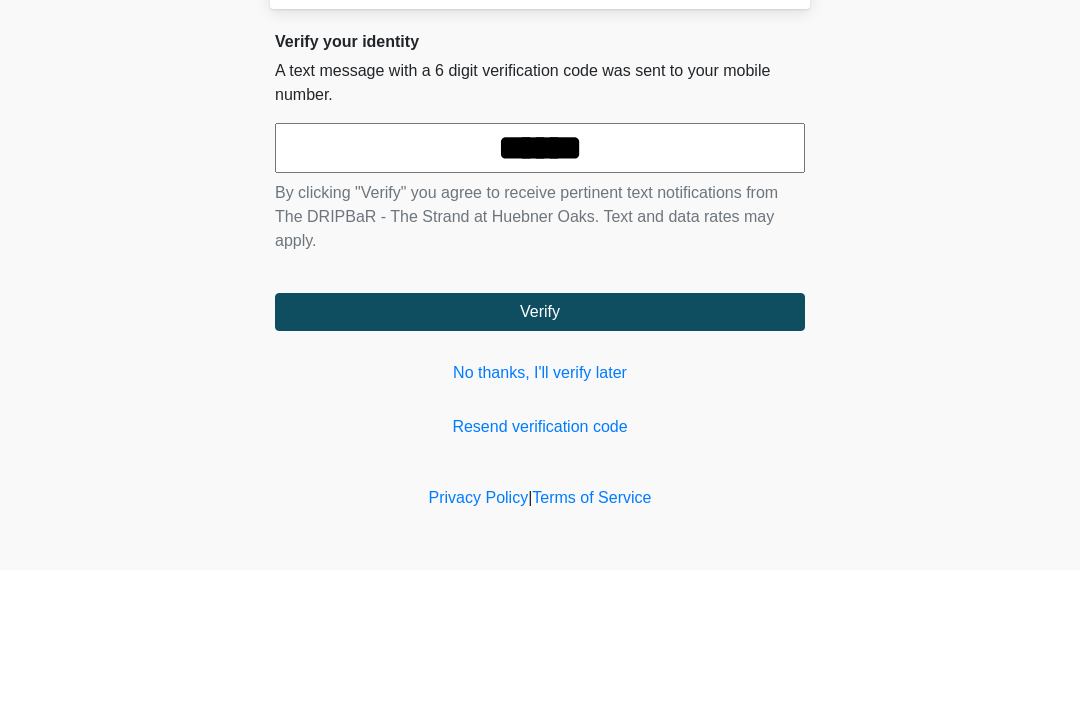 type on "******" 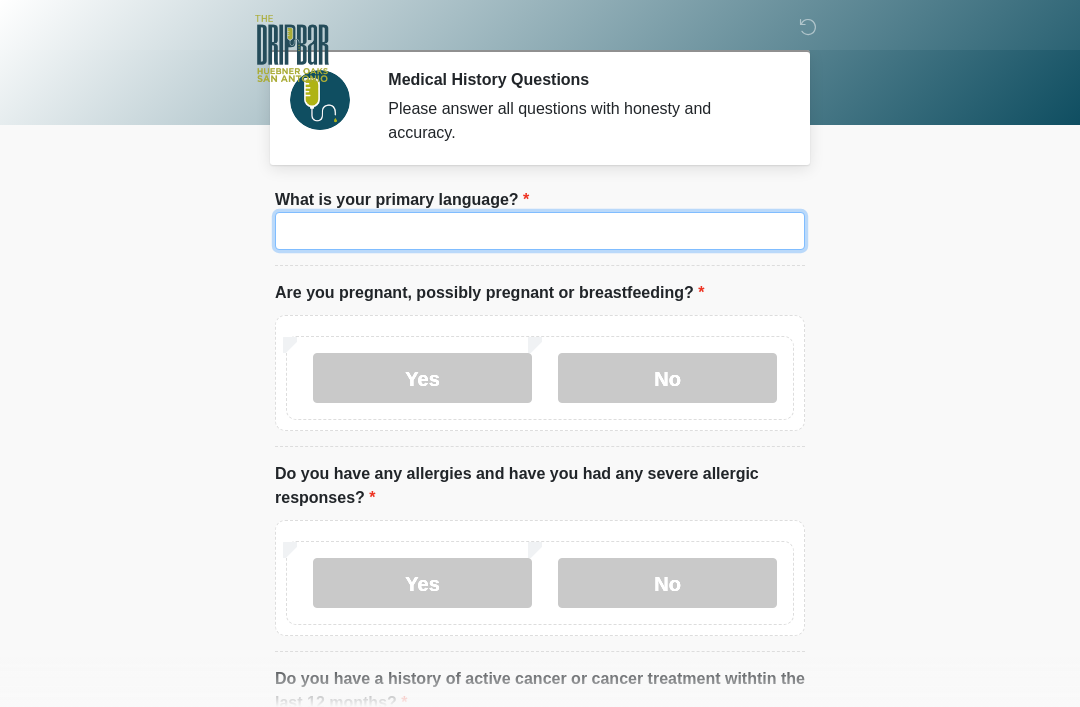 click on "What is your primary language?" at bounding box center (540, 231) 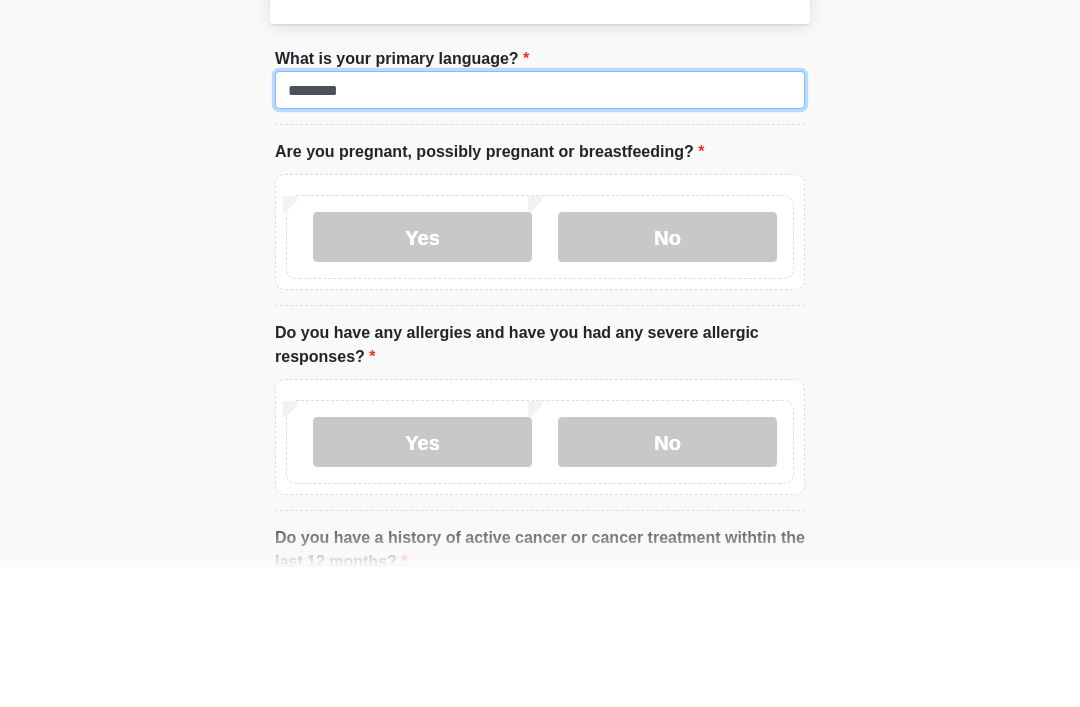 type on "*******" 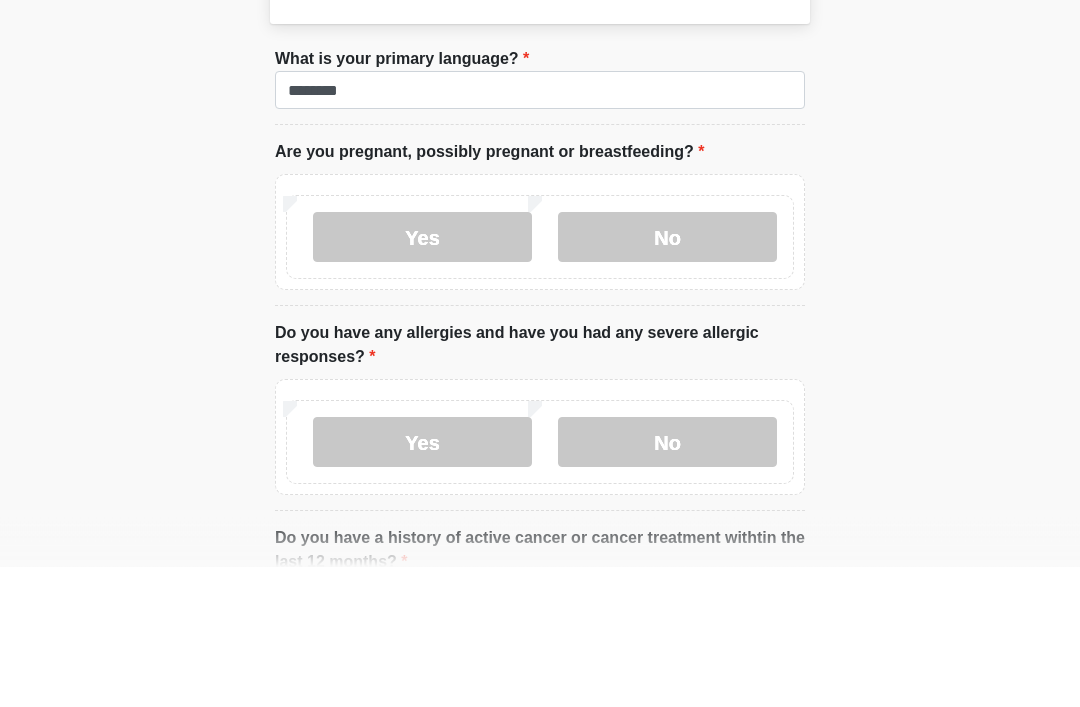 click on "No" at bounding box center (667, 378) 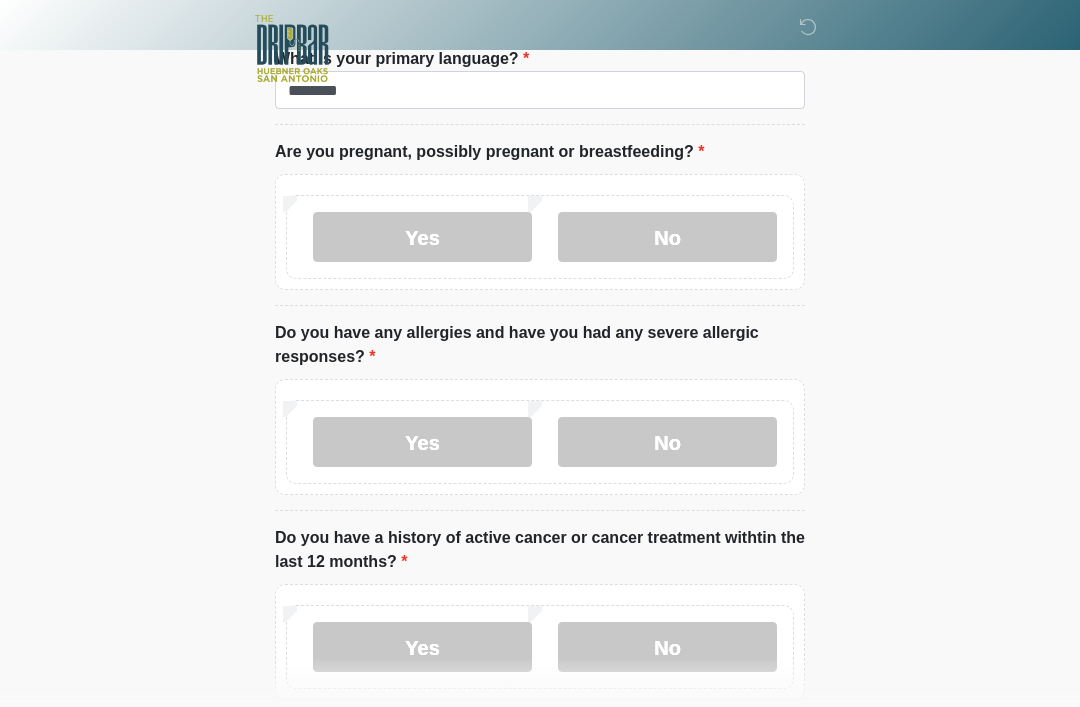 click on "Yes" at bounding box center (422, 442) 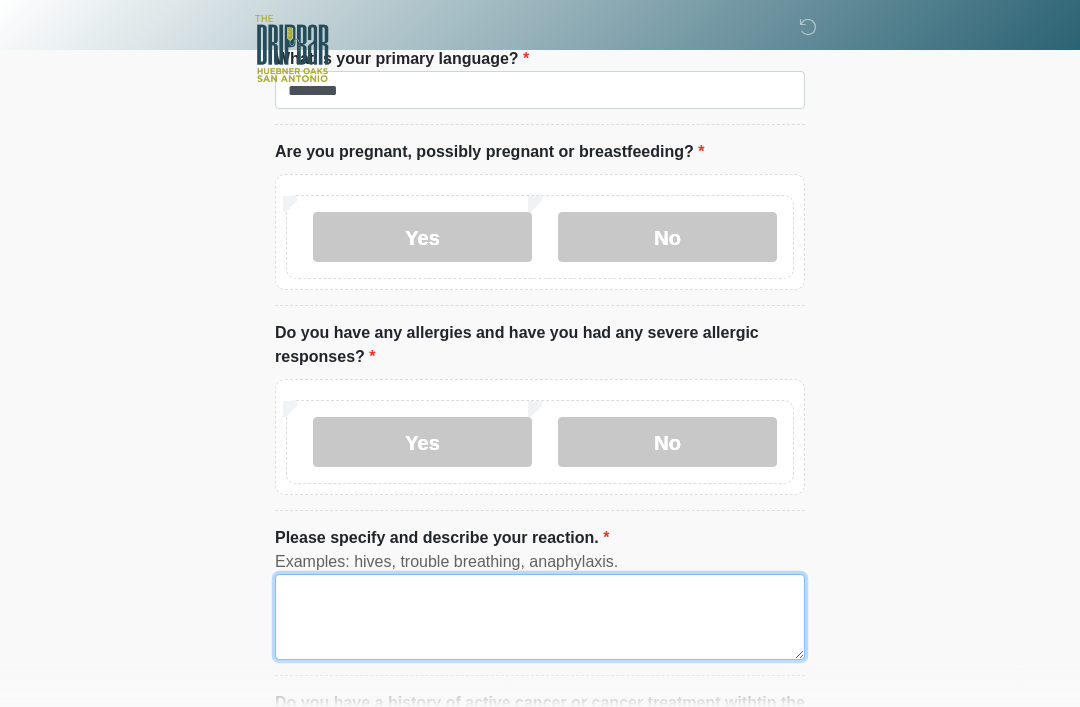click on "Please specify and describe your reaction." at bounding box center [540, 617] 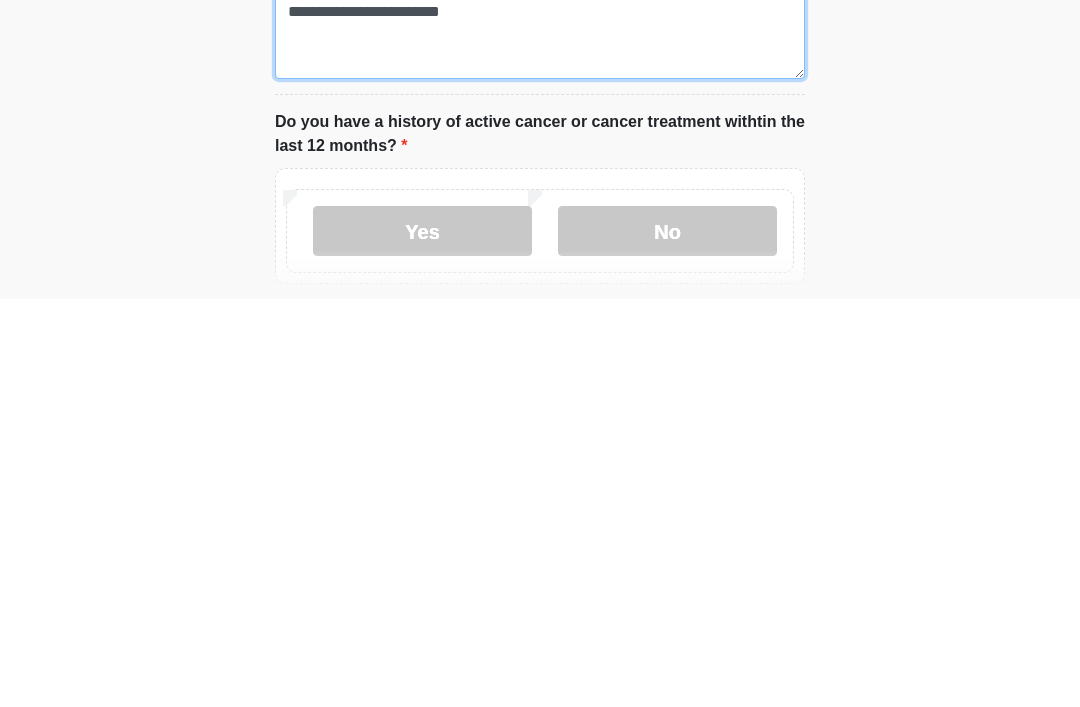 scroll, scrollTop: 315, scrollLeft: 0, axis: vertical 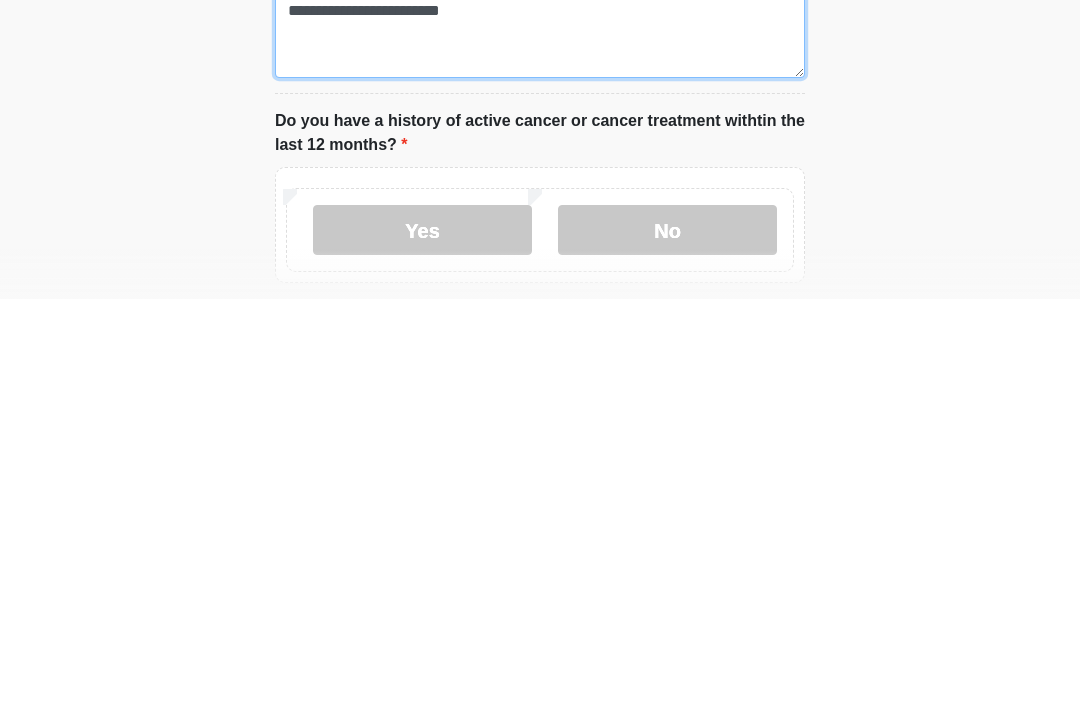 type on "**********" 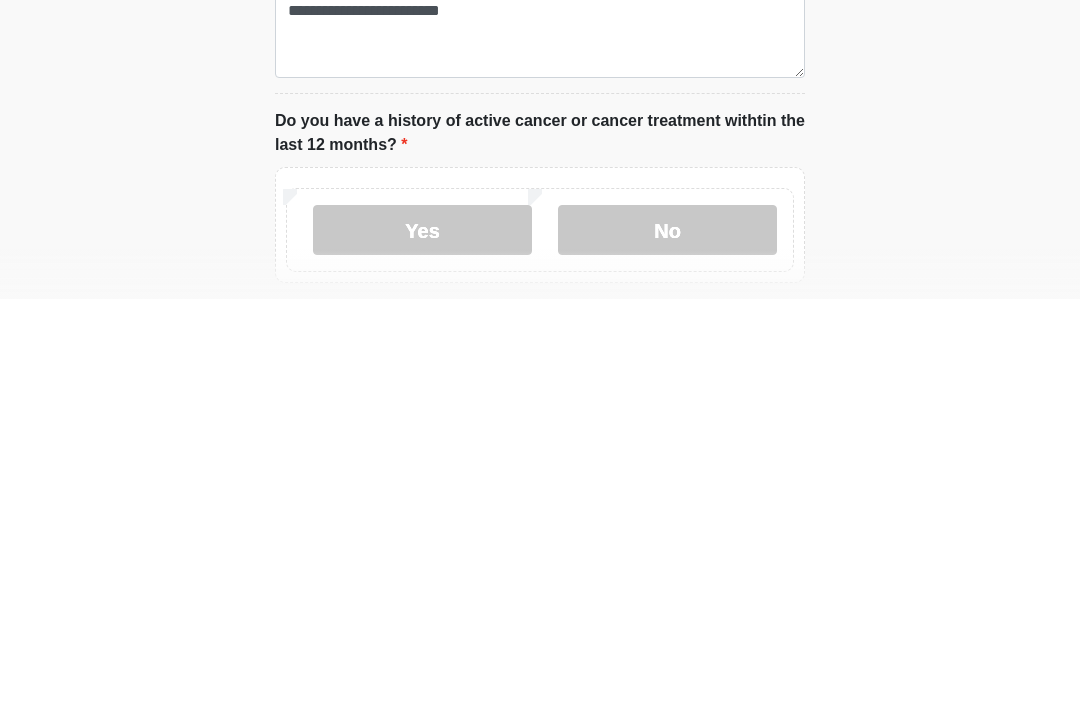 click on "‎ ‎ ‎ ‎
Medical History Questions
Please answer all questions with honesty and accuracy.
Please connect to Wi-Fi now   Provide us with your contact info  Answer some questions about your medical history  Complete a video call with one of our providers
This is the beginning of your  virtual Good Faith Exam .  ﻿﻿﻿﻿﻿﻿﻿﻿ This step is necessary to provide official medical clearance and documentation for your upcoming treatment(s).   ﻿﻿﻿﻿﻿﻿To begin, ﻿﻿﻿﻿﻿﻿ press the continue button below and answer all questions with honesty.
Continue
Please be sure your device is connected to a Wi-Fi Network for quicker service.  .
Continue" at bounding box center (540, 38) 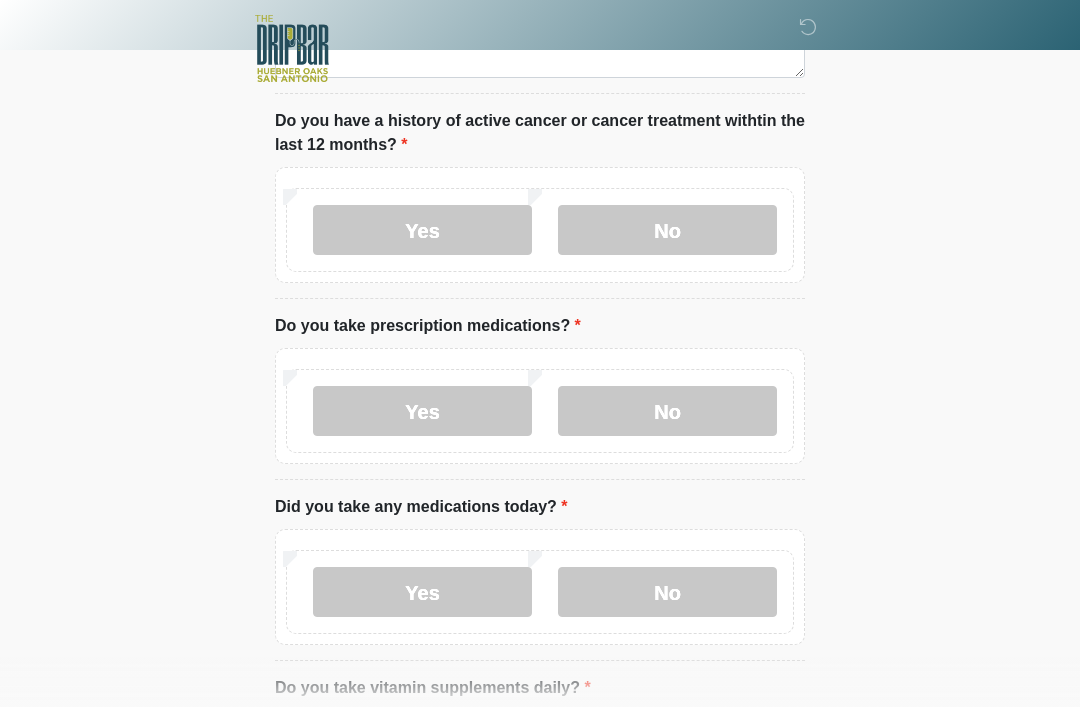 click on "No" at bounding box center [667, 230] 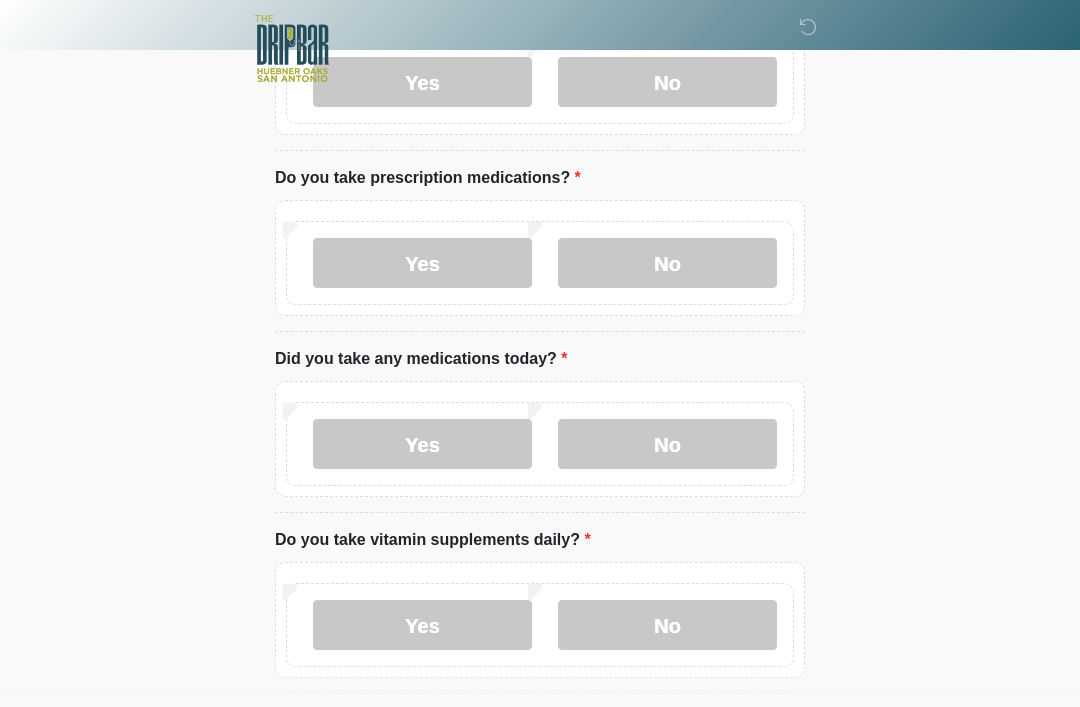 scroll, scrollTop: 872, scrollLeft: 0, axis: vertical 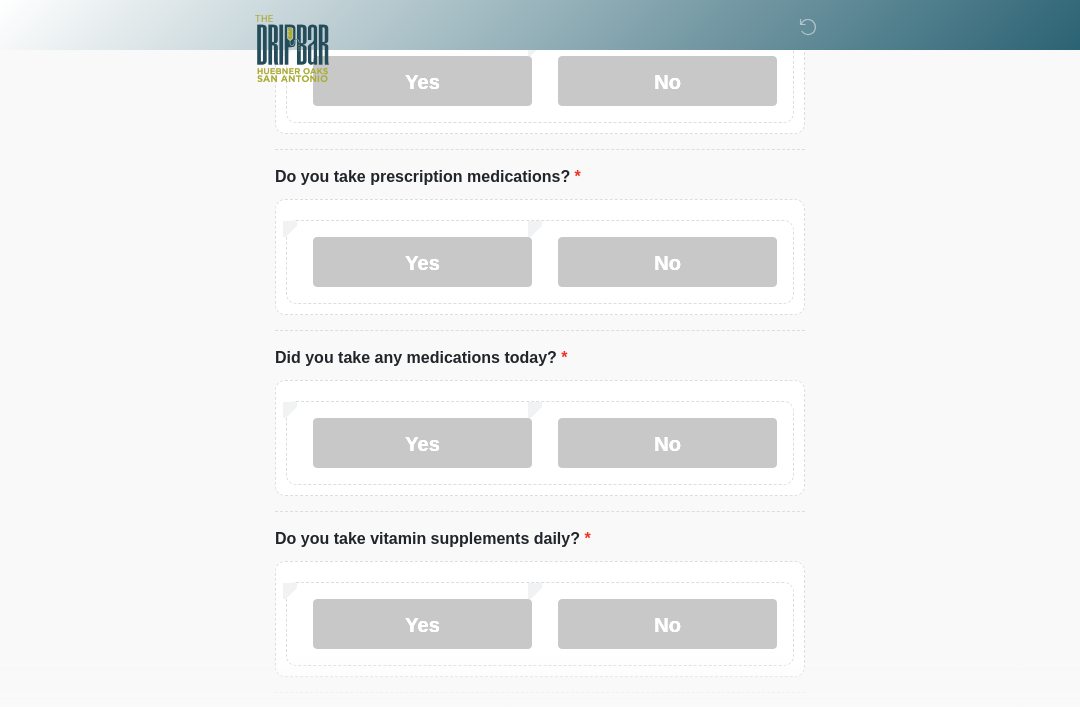 click on "Yes" at bounding box center [422, 262] 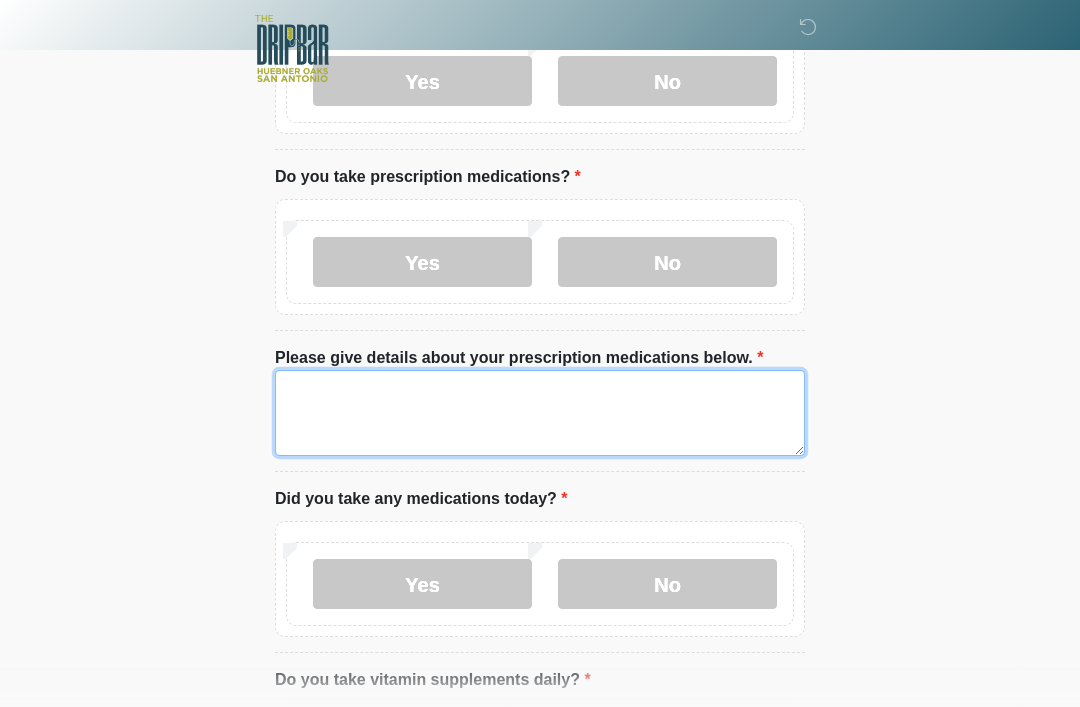 click on "Please give details about your prescription medications below." at bounding box center [540, 413] 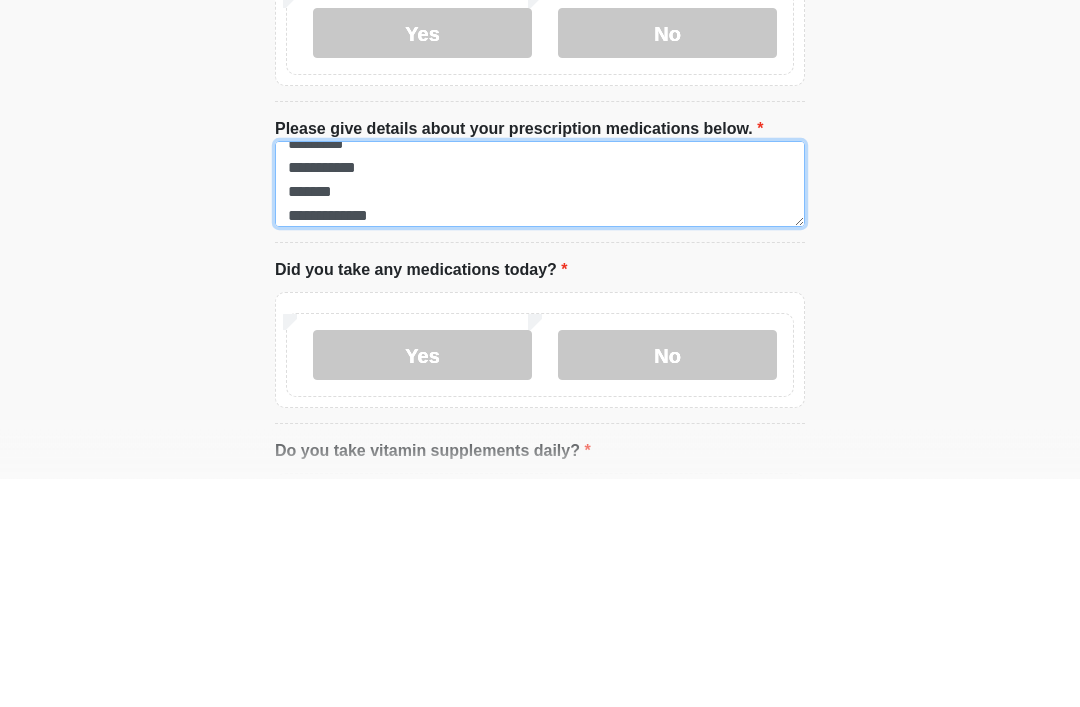 scroll, scrollTop: 88, scrollLeft: 0, axis: vertical 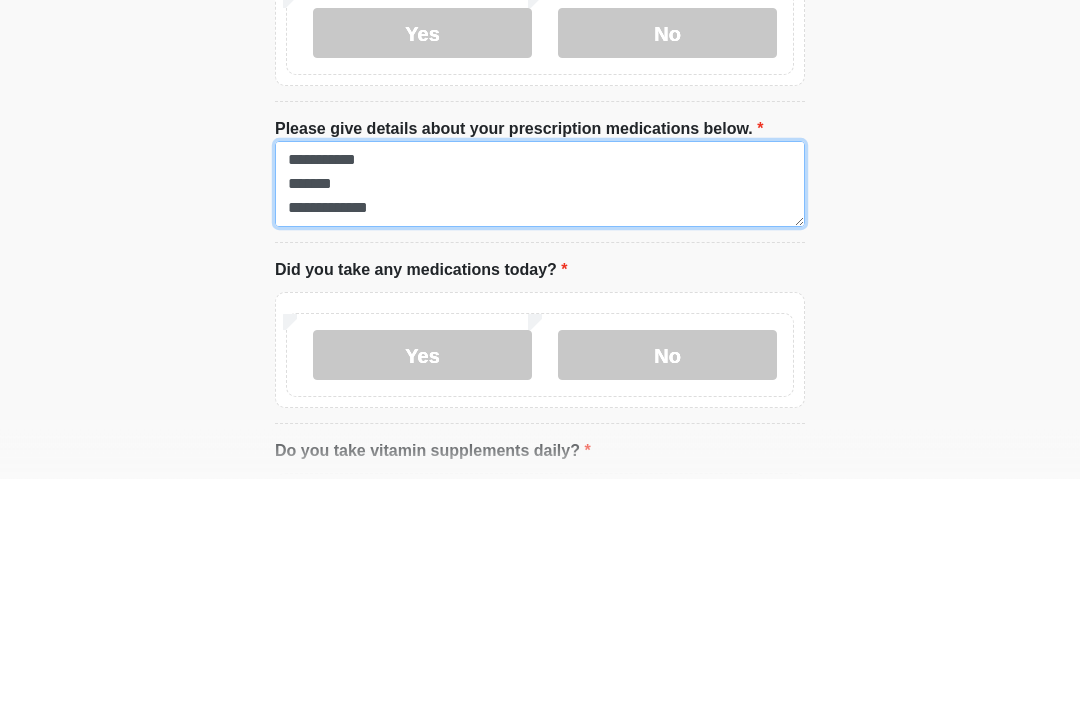 click on "**********" at bounding box center [540, 413] 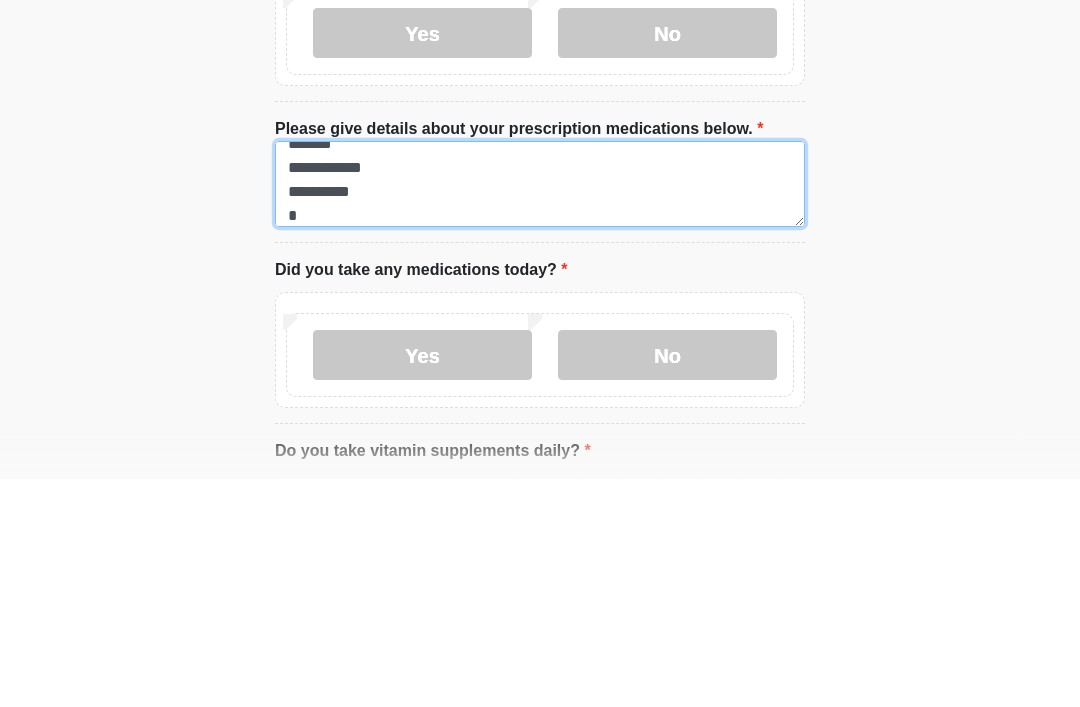 scroll, scrollTop: 112, scrollLeft: 0, axis: vertical 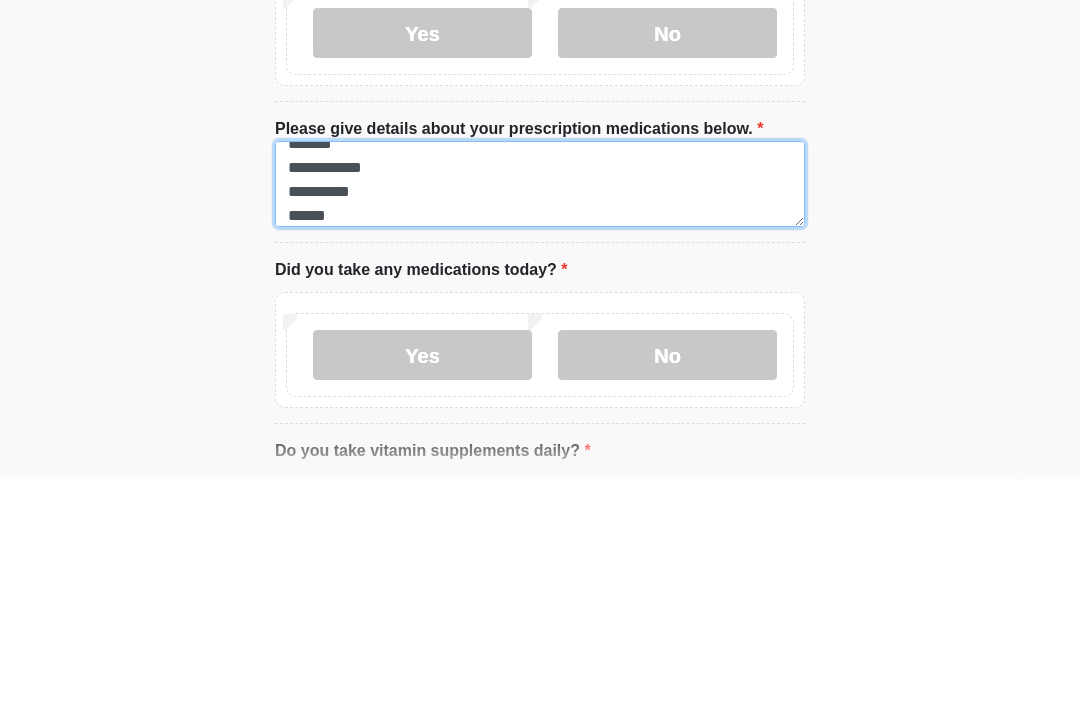 type on "**********" 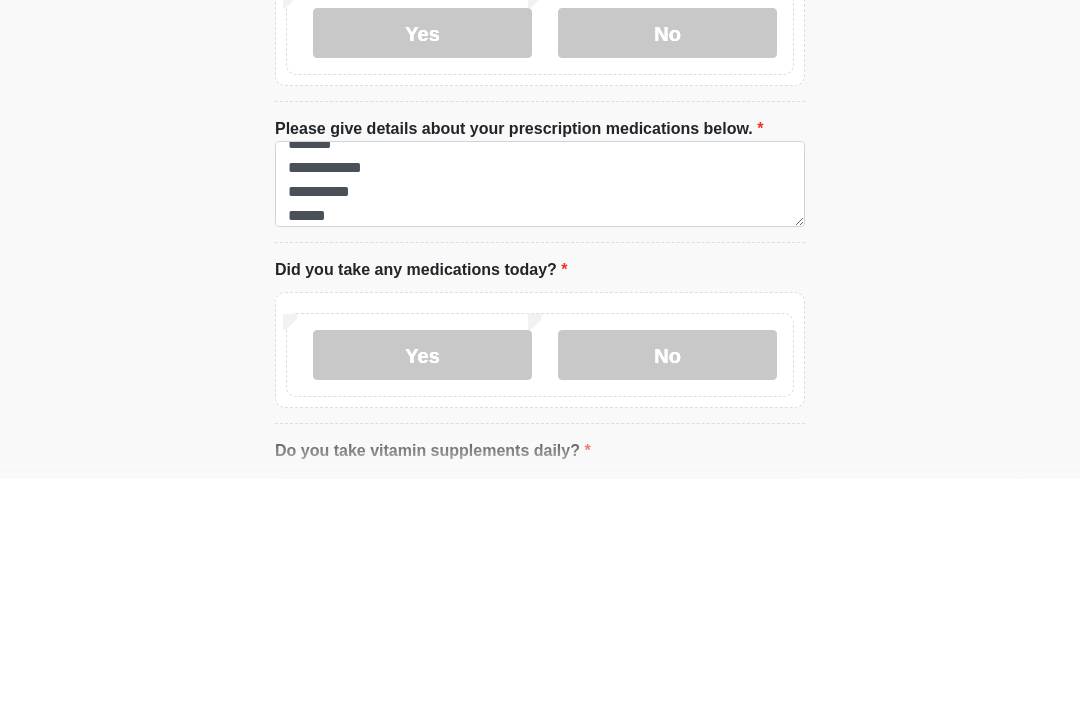 click on "No" at bounding box center [667, 584] 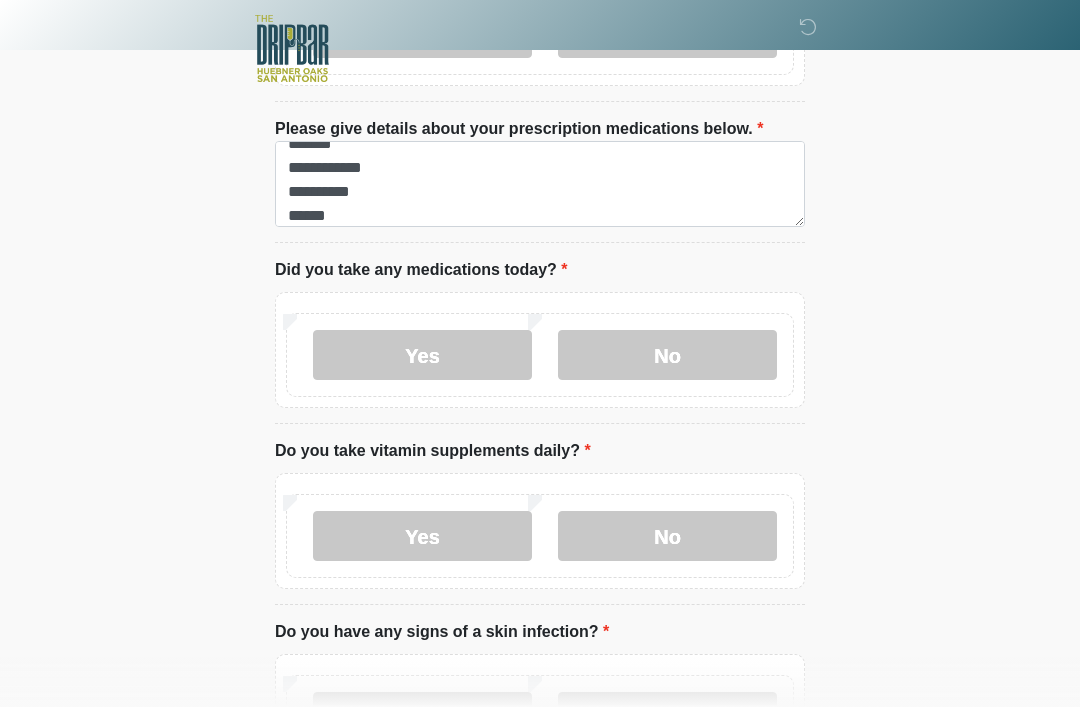click on "Yes" at bounding box center (422, 536) 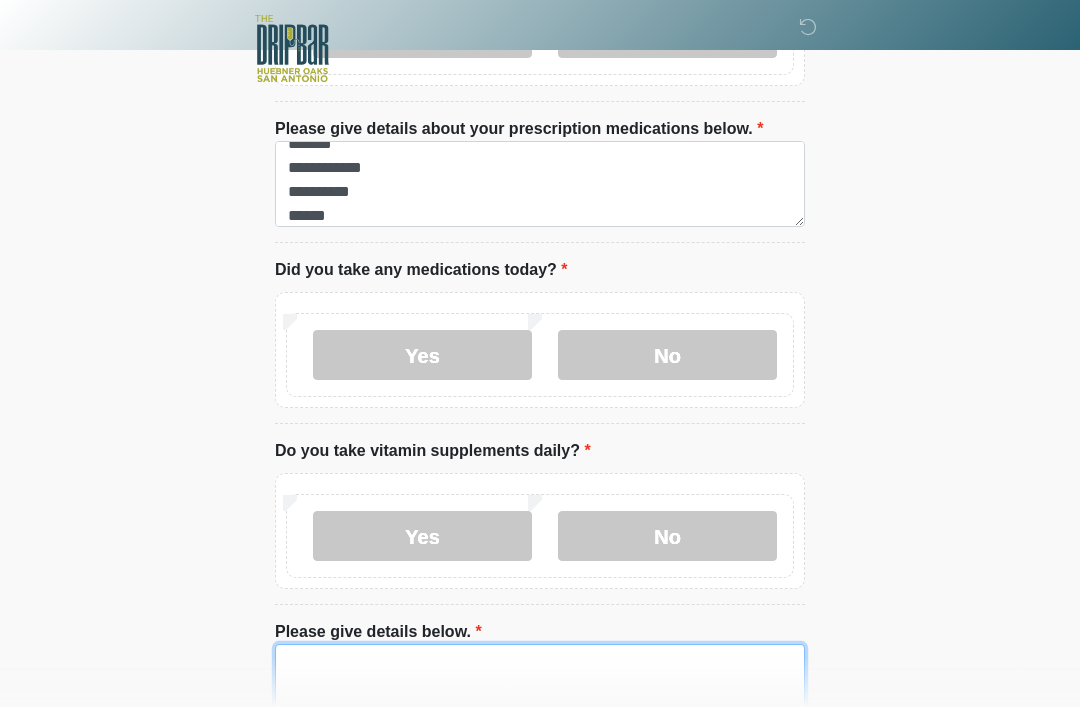 click on "Please give details below." at bounding box center [540, 687] 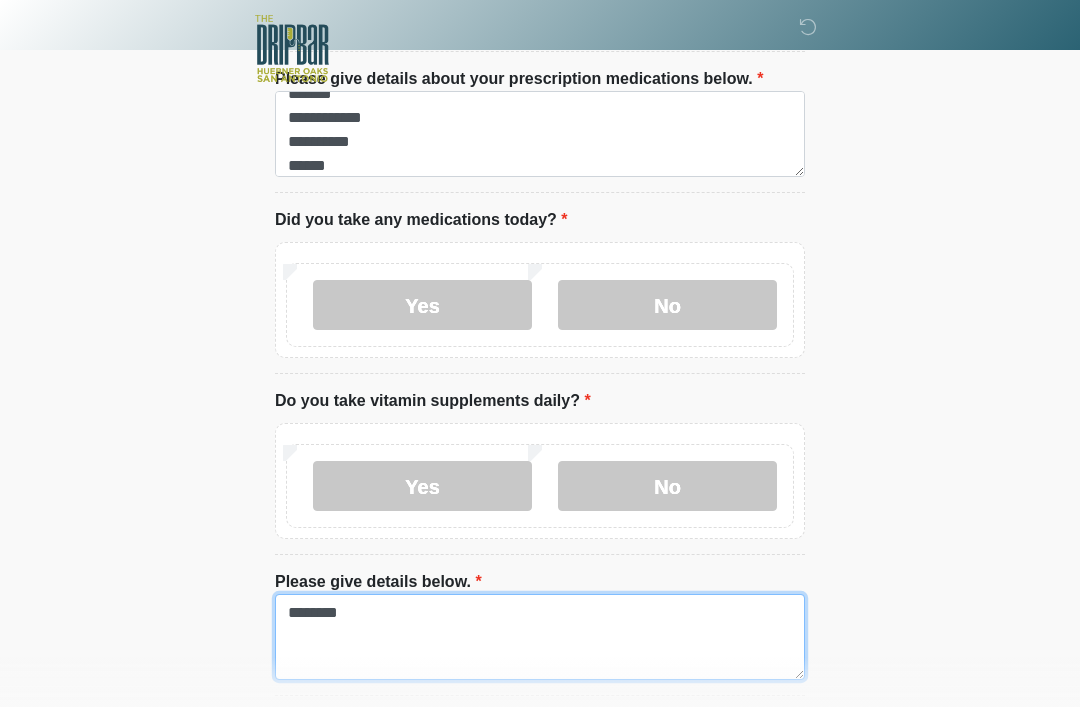 scroll, scrollTop: 1125, scrollLeft: 0, axis: vertical 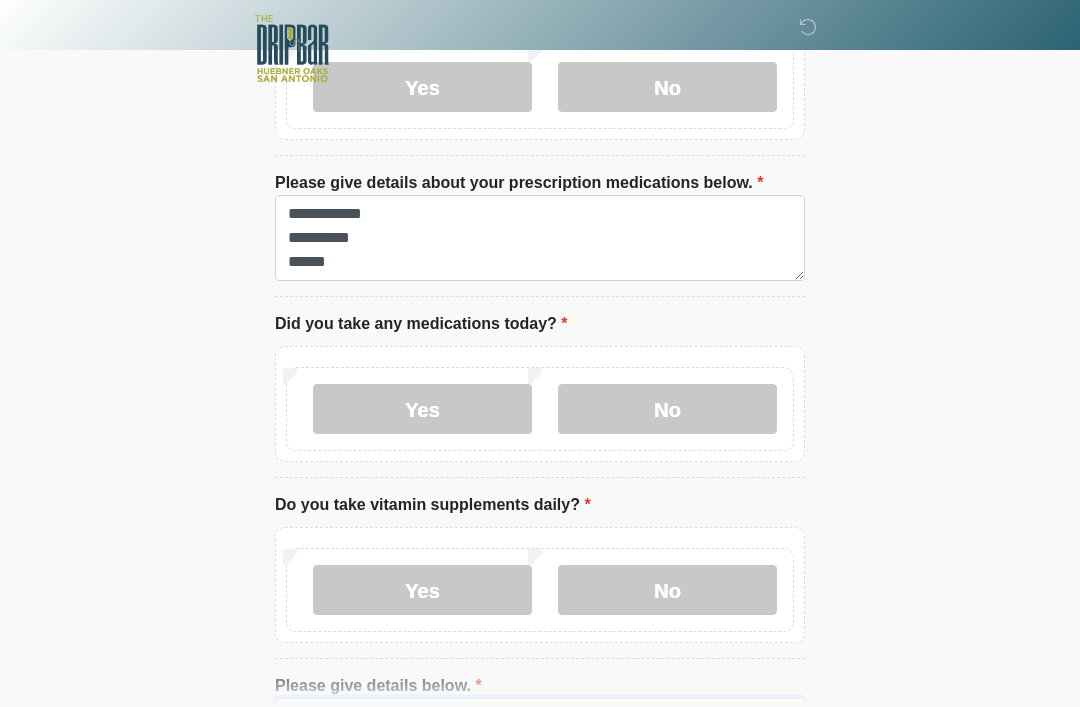 type on "********" 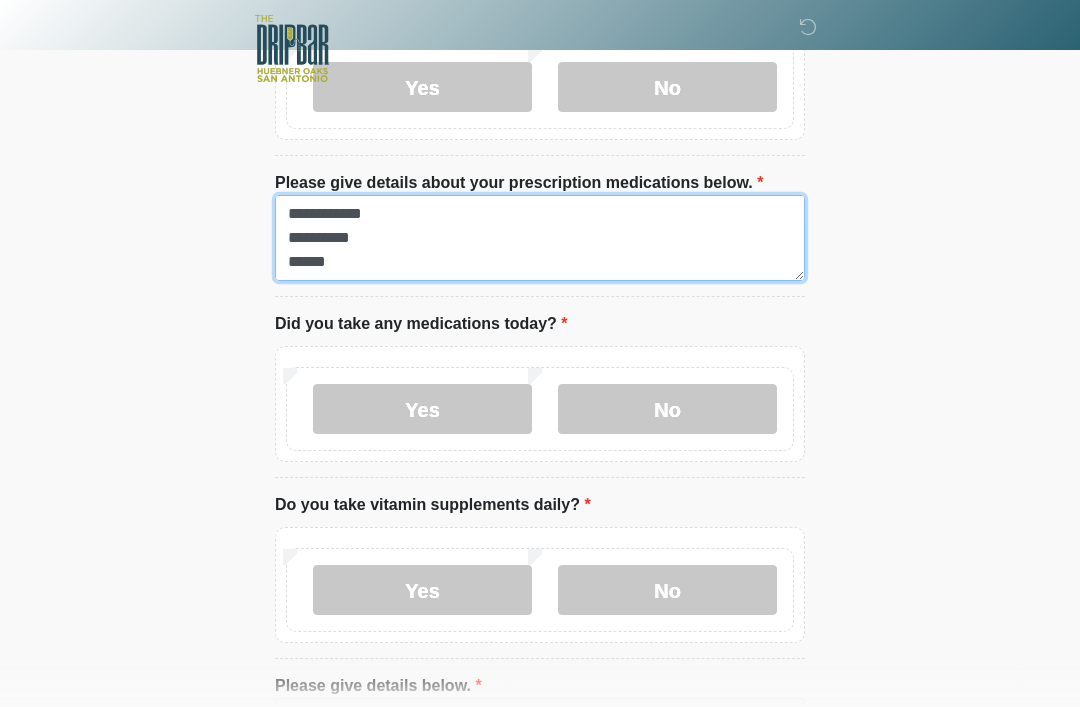 click on "**********" at bounding box center (540, 238) 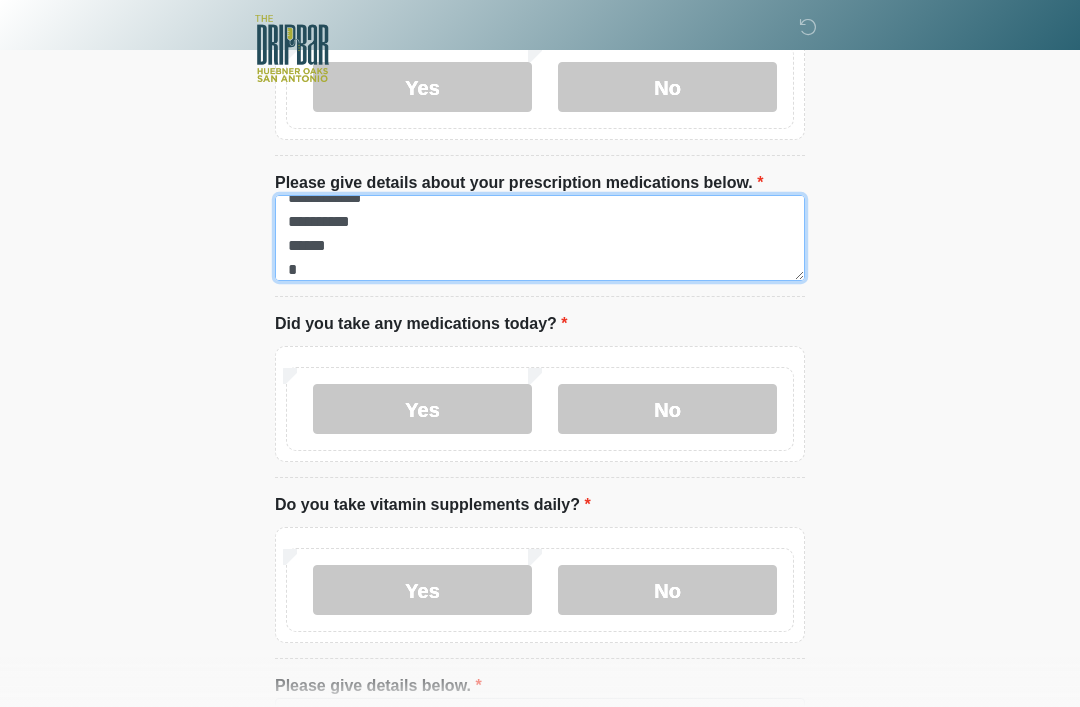 scroll, scrollTop: 136, scrollLeft: 0, axis: vertical 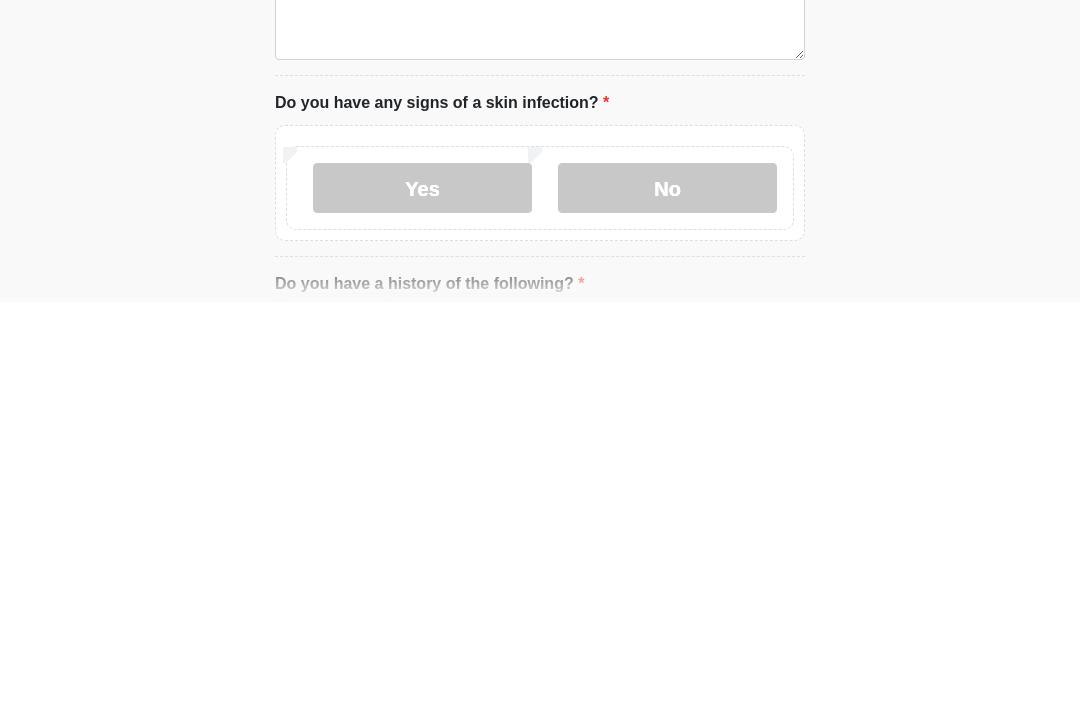 type on "**********" 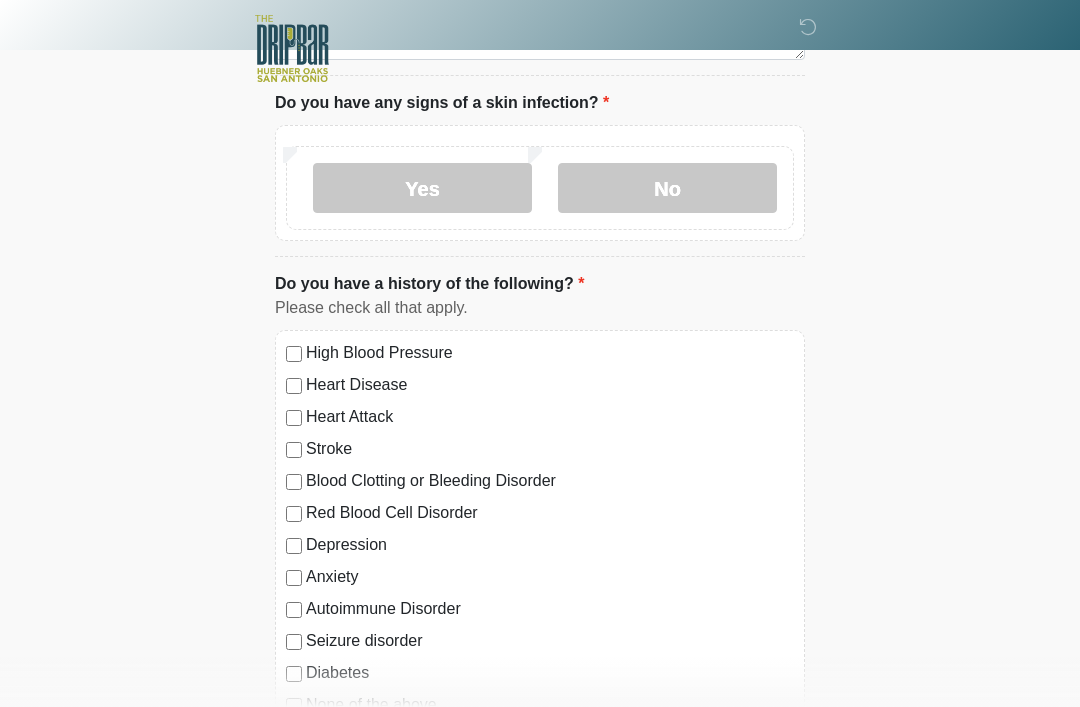 click on "No" at bounding box center (667, 188) 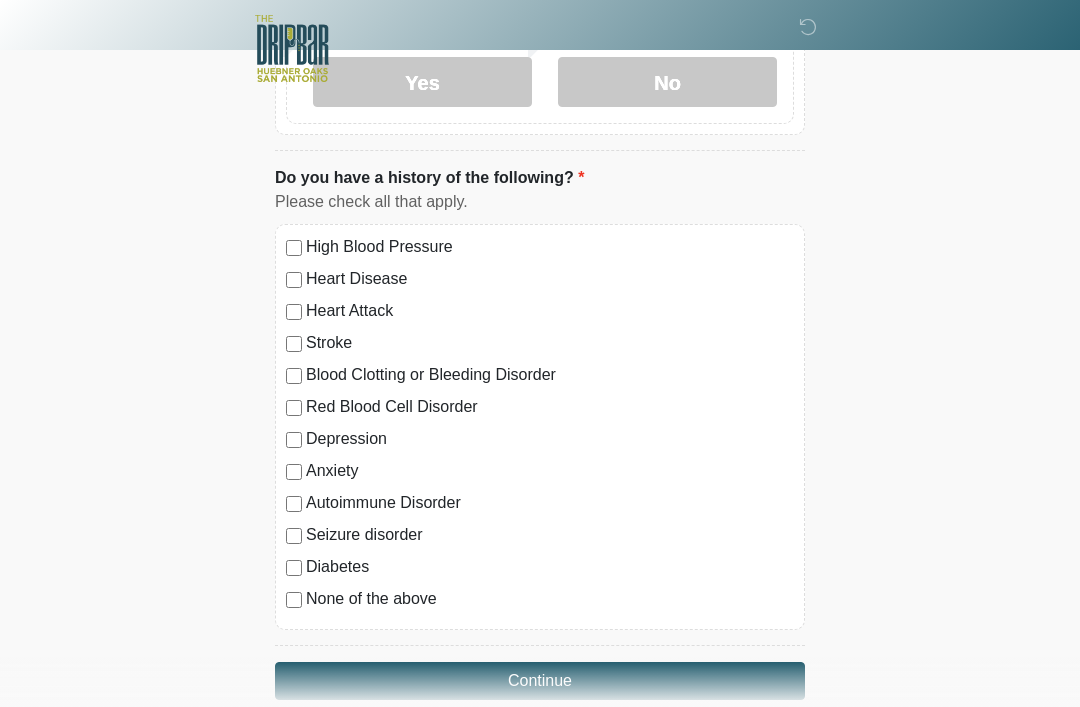 scroll, scrollTop: 1885, scrollLeft: 0, axis: vertical 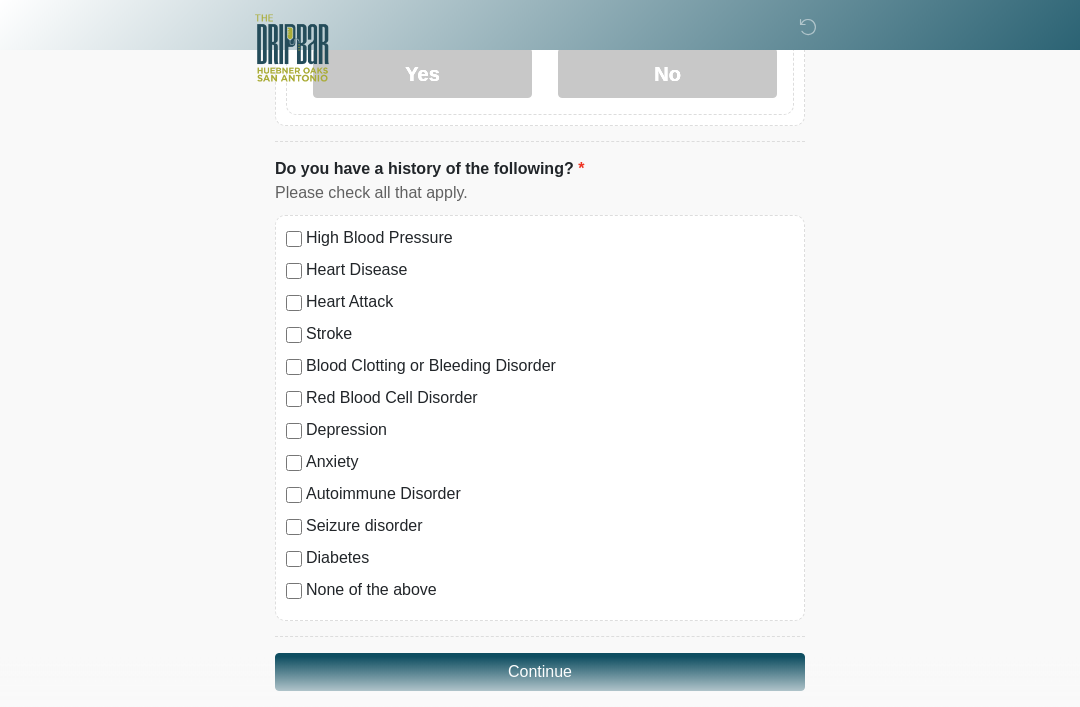 click on "Diabetes" at bounding box center [550, 559] 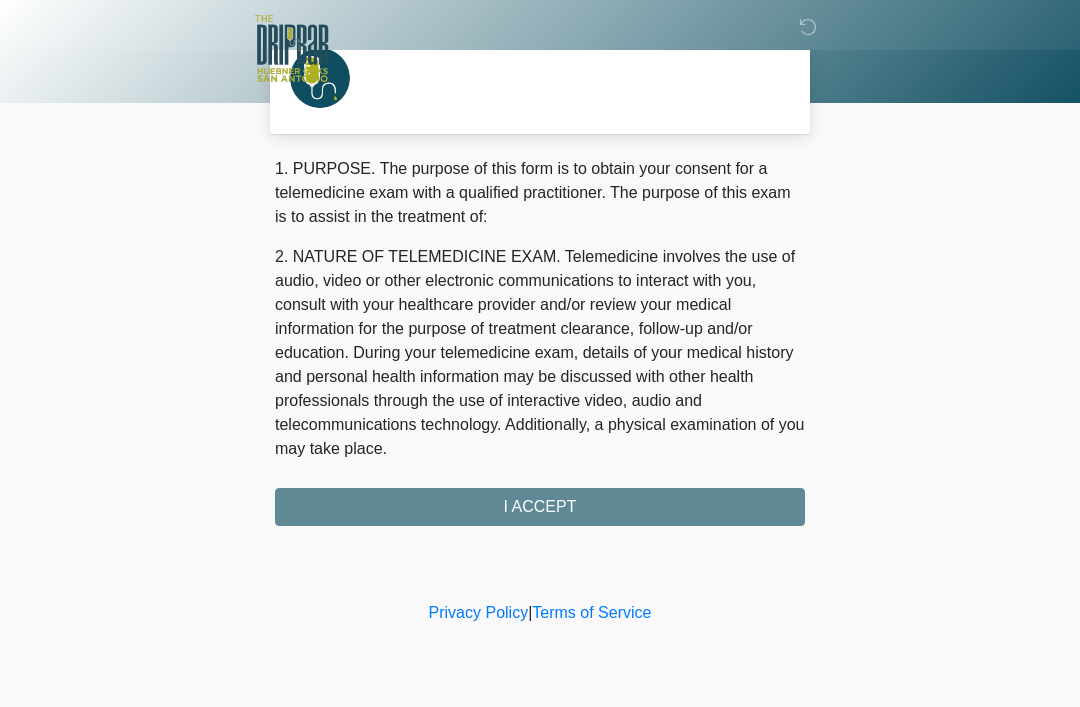 scroll, scrollTop: 0, scrollLeft: 0, axis: both 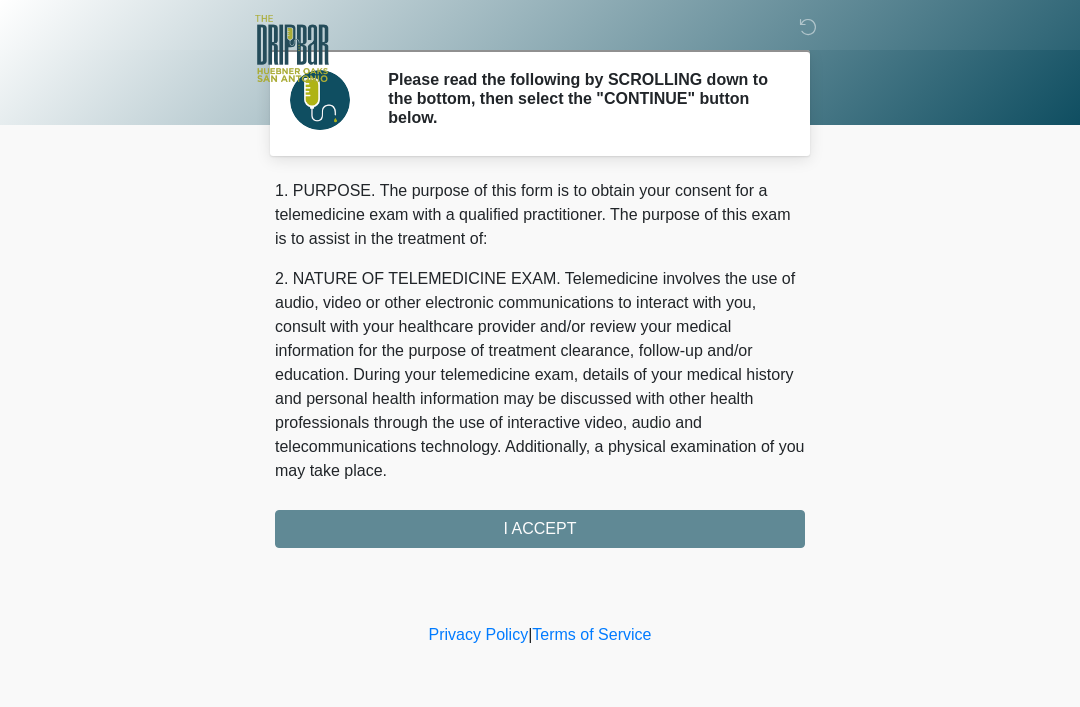 click on "1. PURPOSE. The purpose of this form is to obtain your consent for a telemedicine exam with a qualified practitioner. The purpose of this exam is to assist in the treatment of:  2. NATURE OF TELEMEDICINE EXAM. Telemedicine involves the use of audio, video or other electronic communications to interact with you, consult with your healthcare provider and/or review your medical information for the purpose of treatment clearance, follow-up and/or education. During your telemedicine exam, details of your medical history and personal health information may be discussed with other health professionals through the use of interactive video, audio and telecommunications technology. Additionally, a physical examination of you may take place. 4. HEALTHCARE INSTITUTION. The DRIPBaR - The Strand at Huebner Oaks has medical and non-medical technical personnel who may participate in the telemedicine exam to aid in the audio/video link with the qualified practitioner.
I ACCEPT" at bounding box center [540, 363] 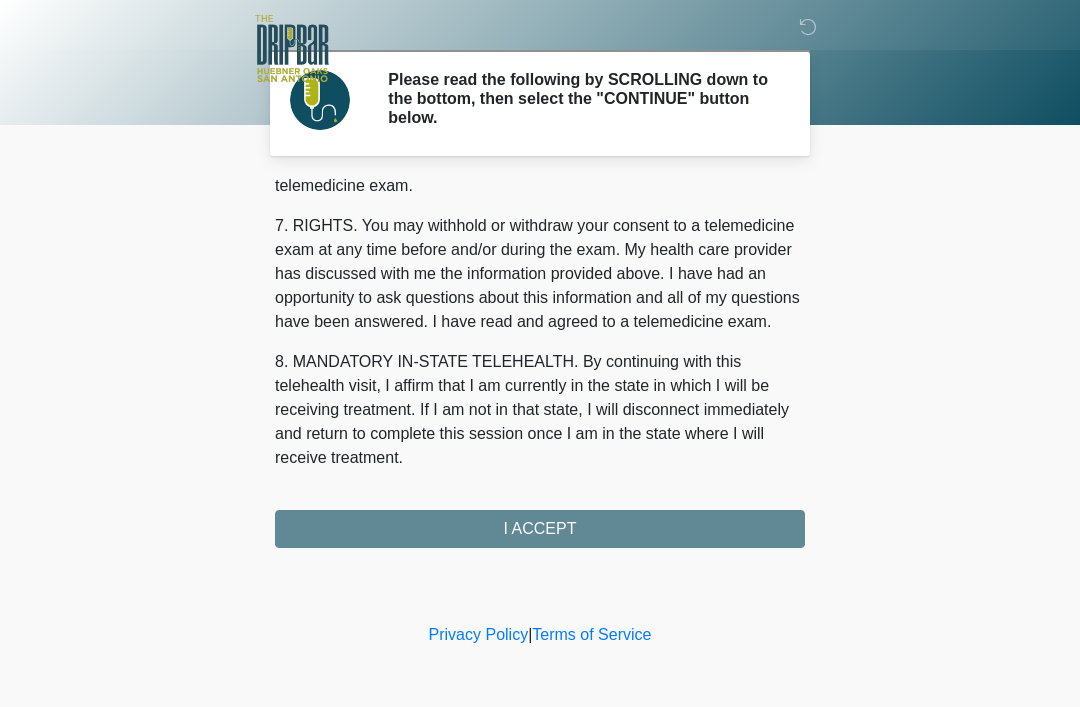 scroll, scrollTop: 877, scrollLeft: 0, axis: vertical 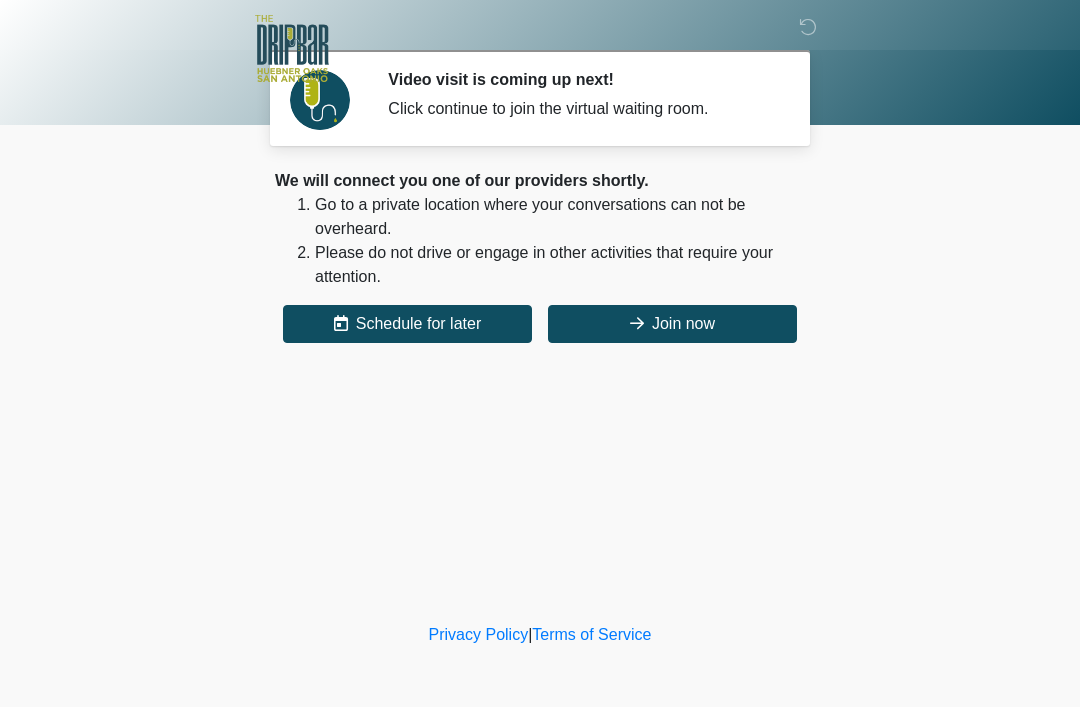 click on "Please do not drive or engage in other activities that require your attention." at bounding box center [560, 265] 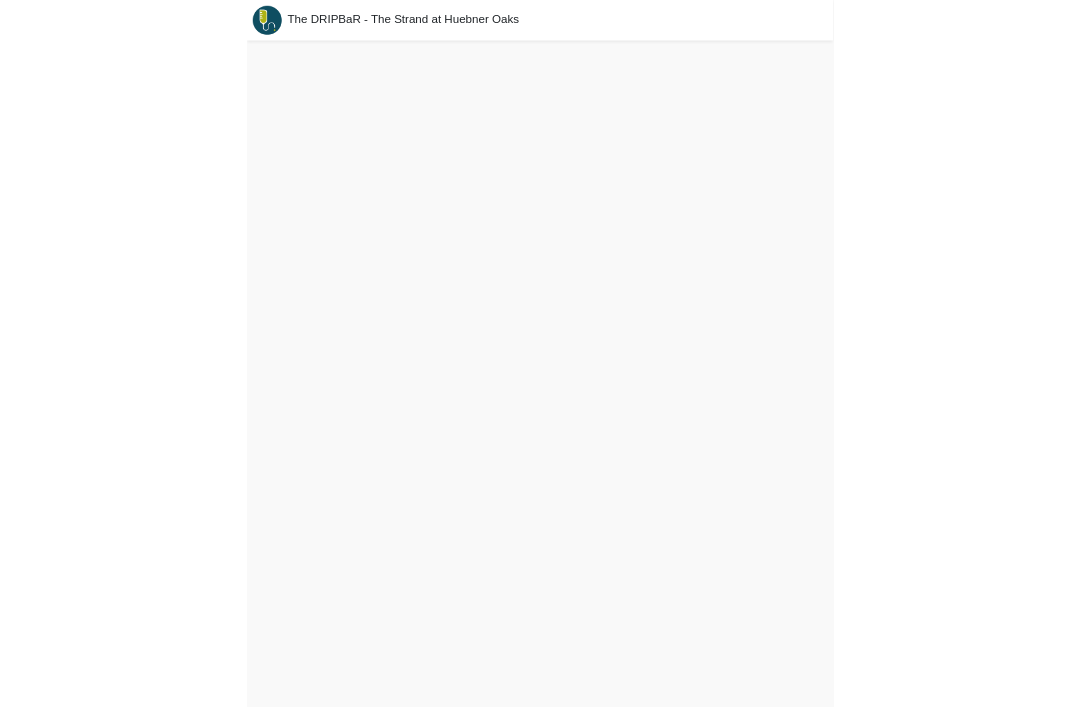 scroll, scrollTop: 6, scrollLeft: 0, axis: vertical 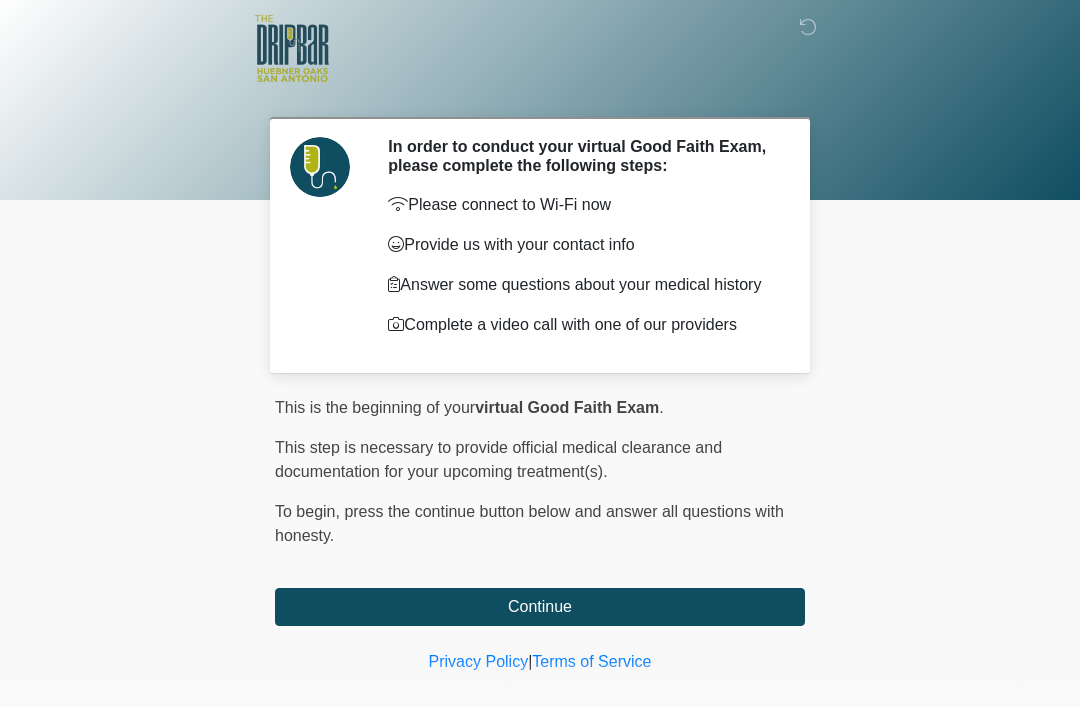 click on "This is the beginning of your  virtual Good Faith Exam .  ﻿﻿﻿﻿﻿﻿﻿﻿ This step is necessary to provide official medical clearance and documentation for your upcoming treatment(s).   ﻿﻿﻿﻿﻿﻿To begin, ﻿﻿﻿﻿﻿﻿ press the continue button below and answer all questions with honesty." at bounding box center (540, 480) 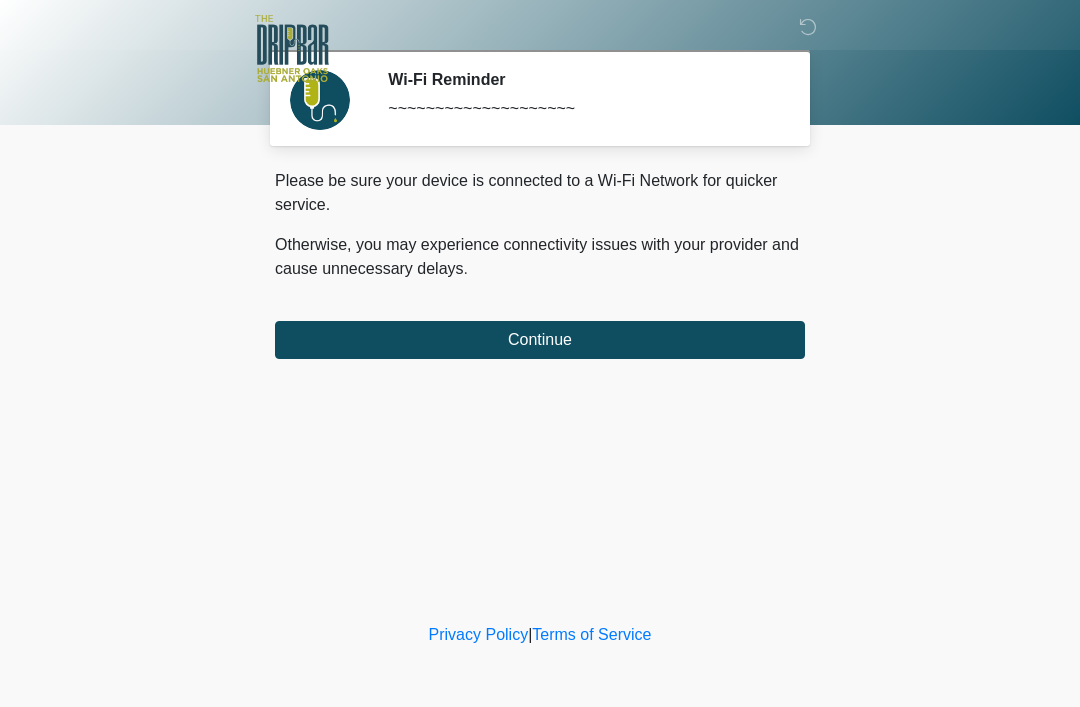 click on "Continue" at bounding box center [540, 340] 